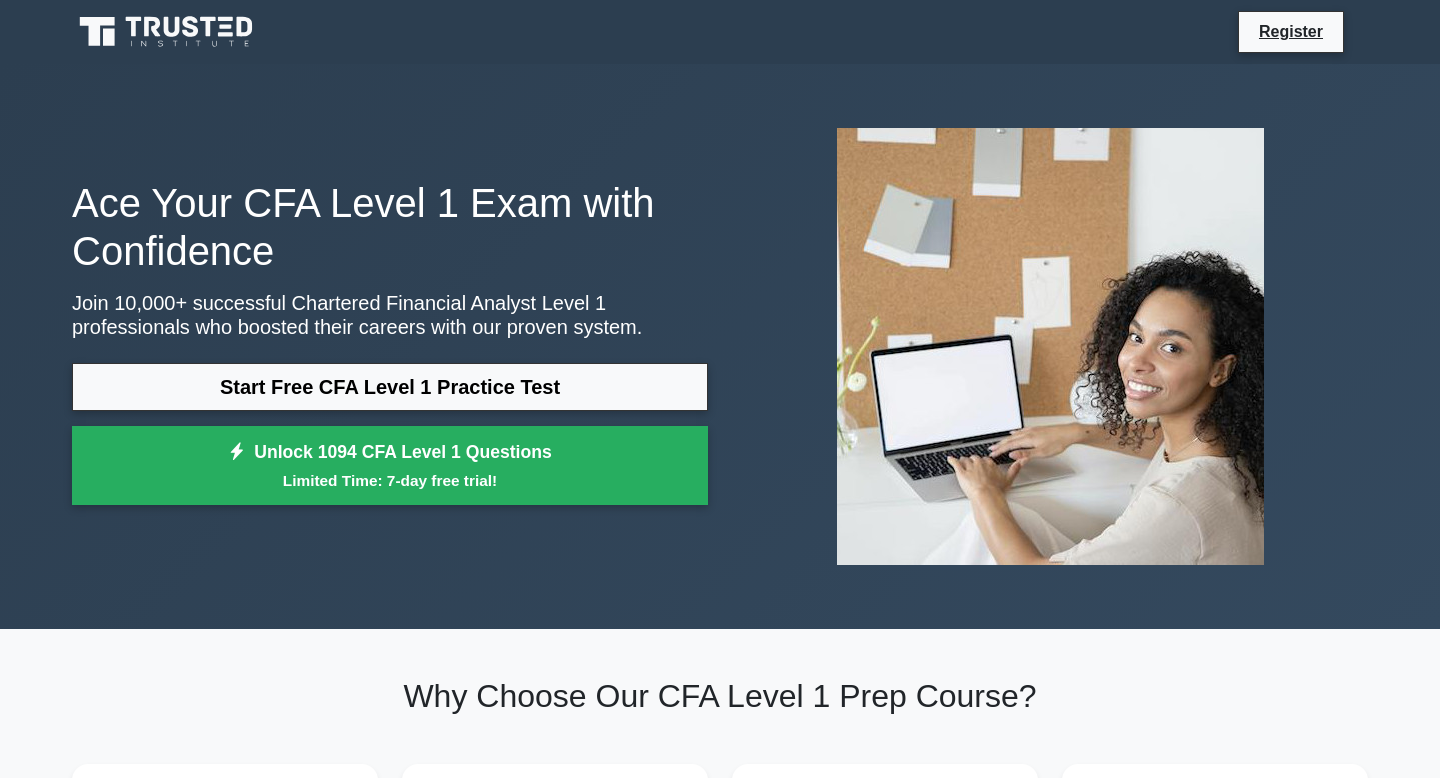 scroll, scrollTop: 285, scrollLeft: 0, axis: vertical 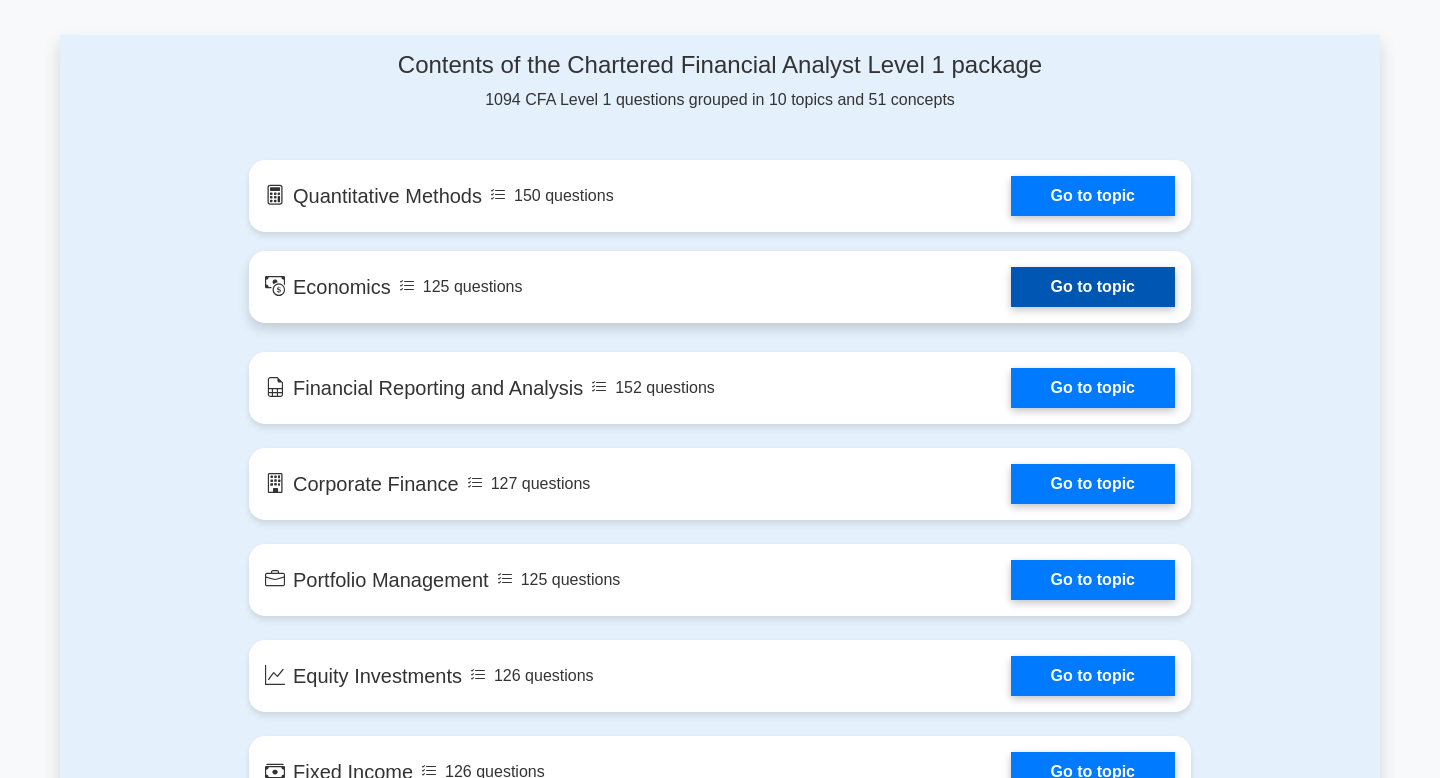 click on "Go to topic" at bounding box center [1093, 287] 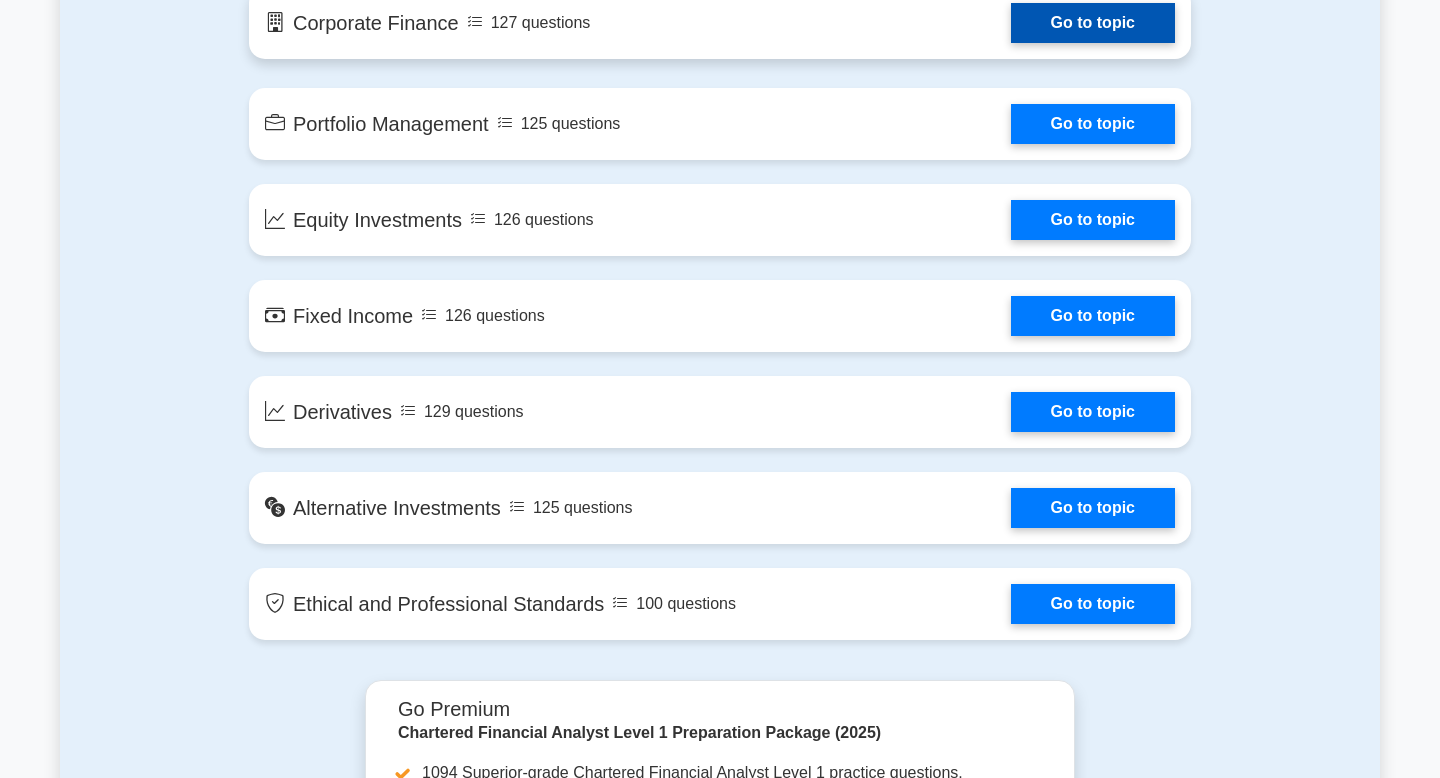 scroll, scrollTop: 1502, scrollLeft: 0, axis: vertical 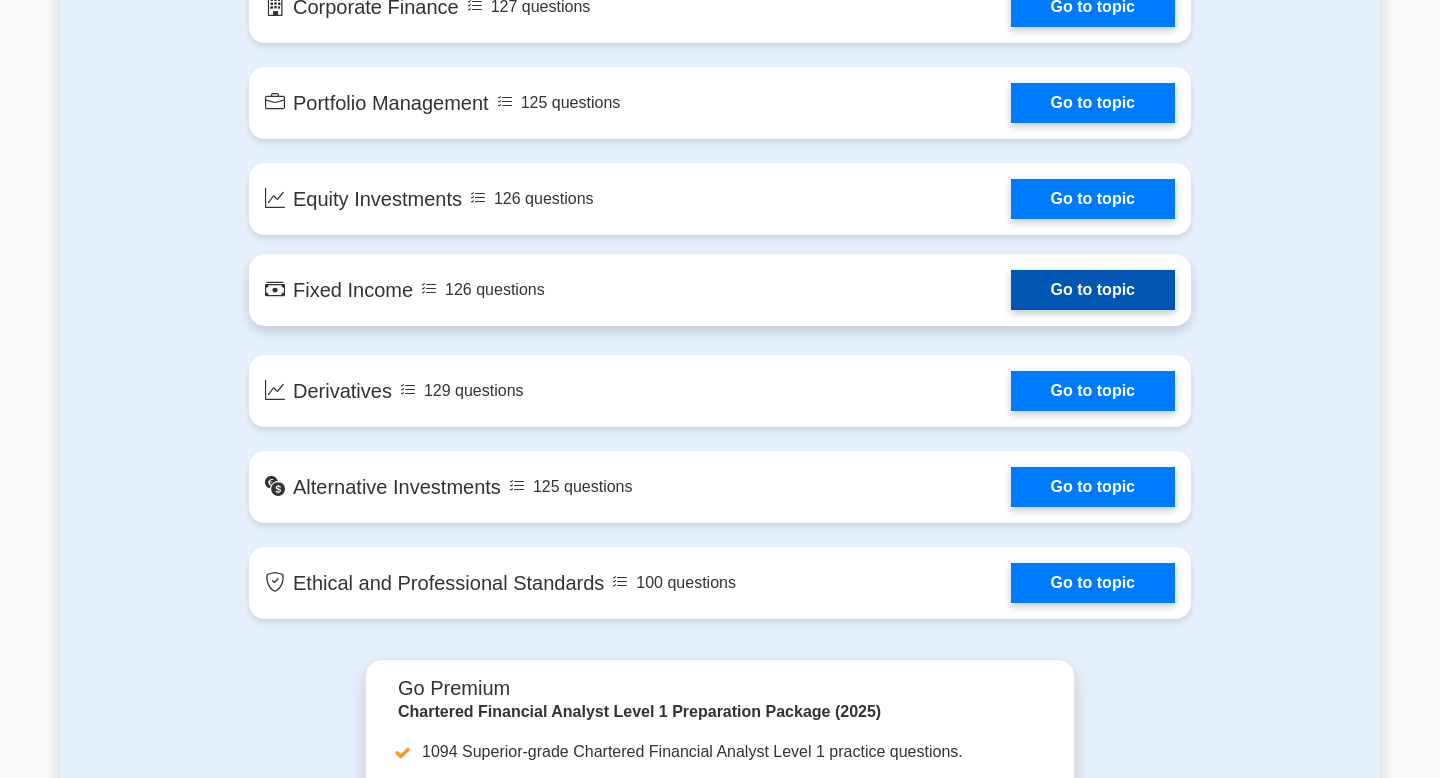 click on "Go to topic" at bounding box center (1093, 290) 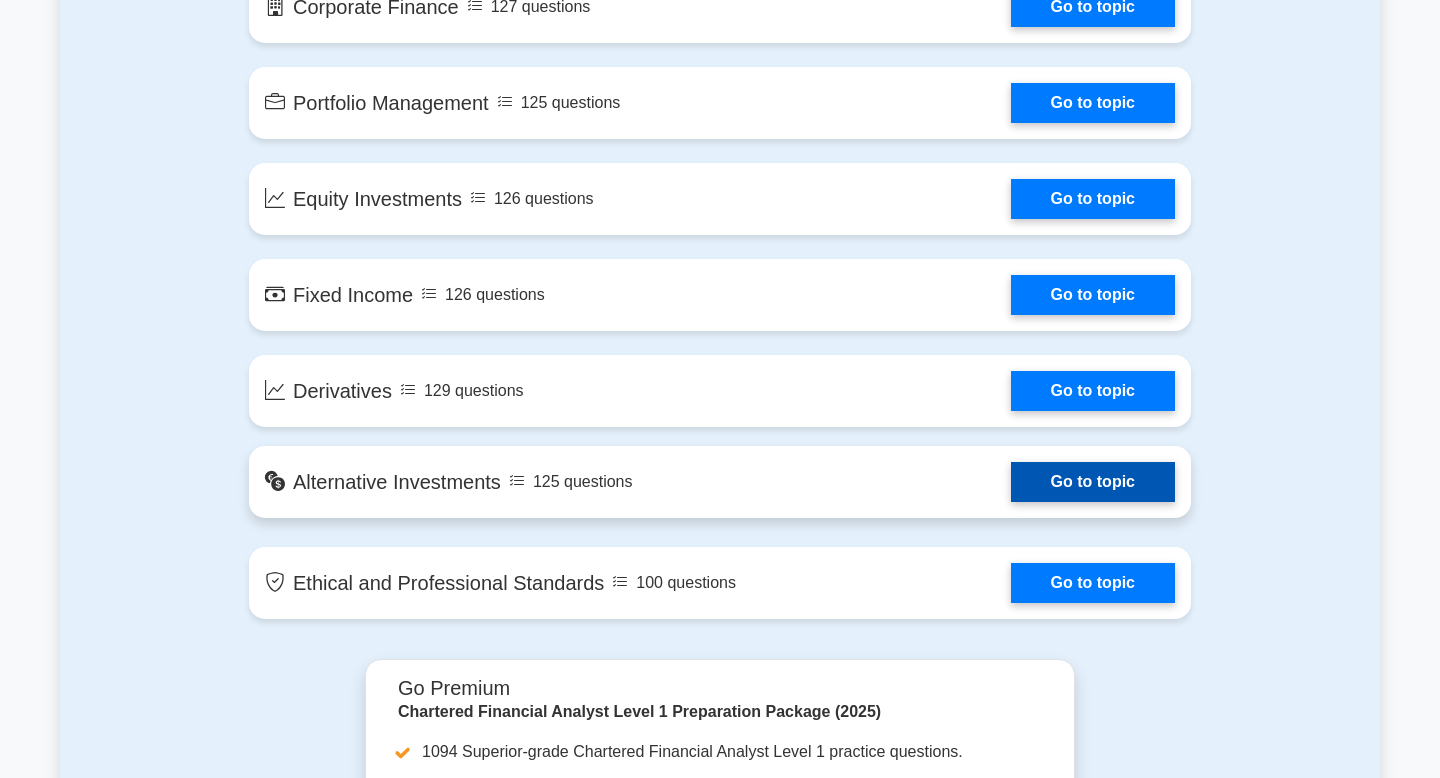 click on "Go to topic" at bounding box center (1093, 482) 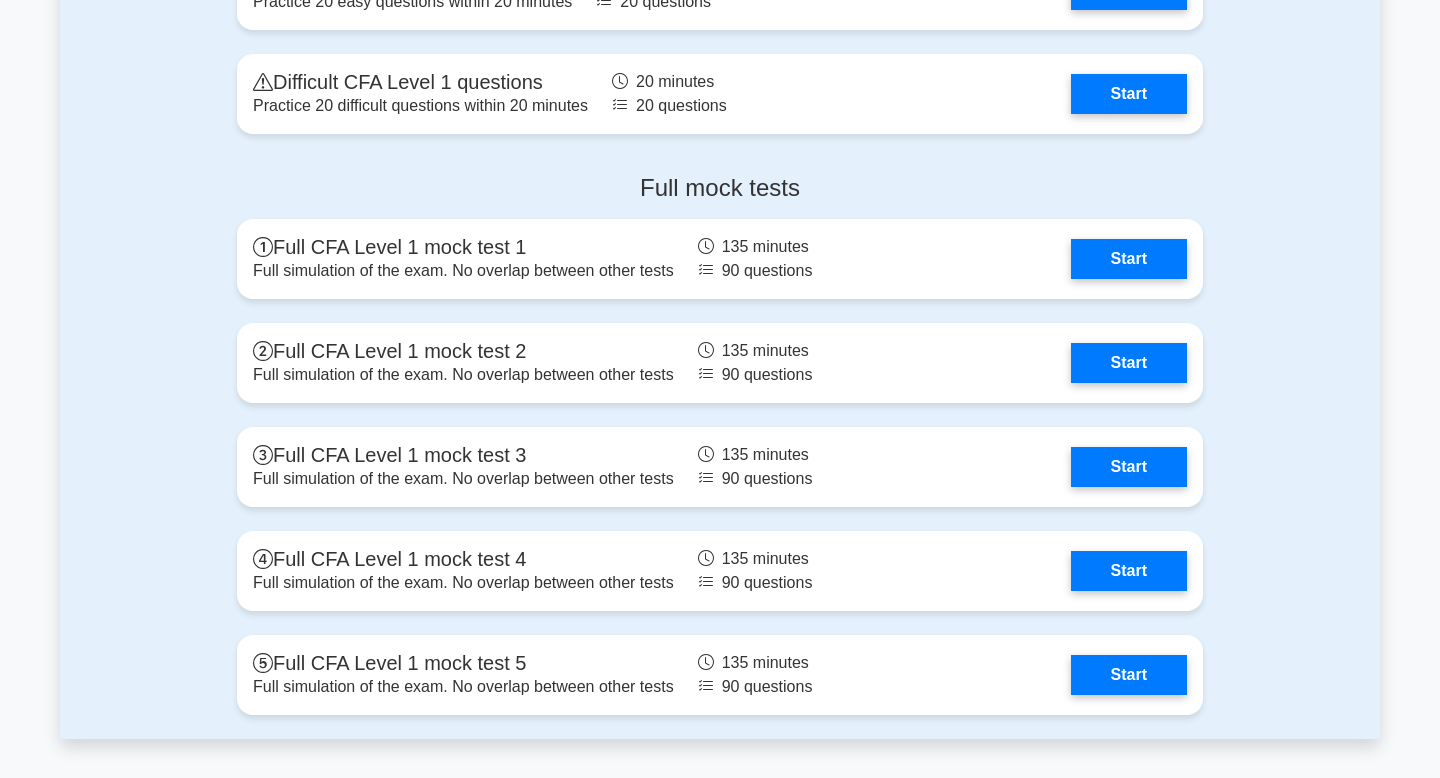 scroll, scrollTop: 2723, scrollLeft: 0, axis: vertical 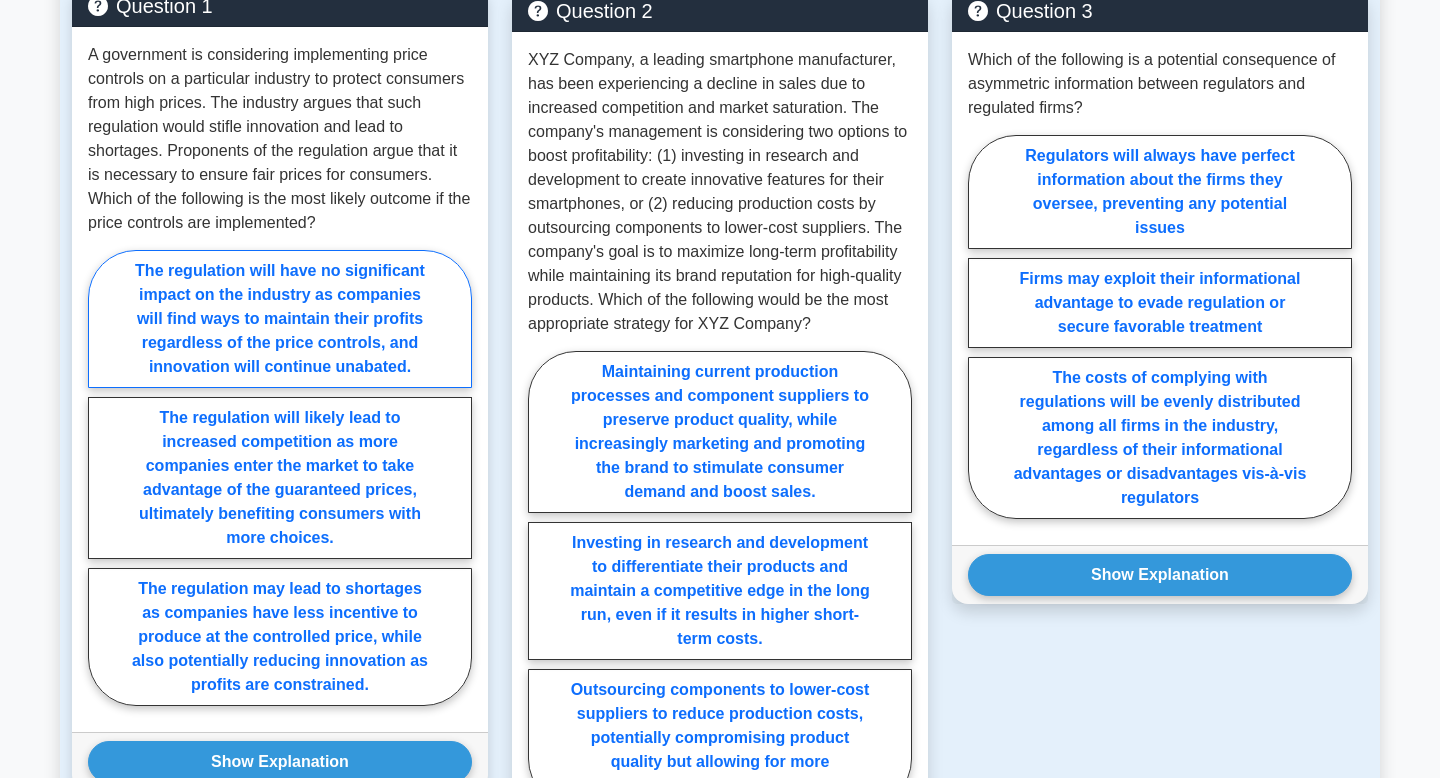 click on "The regulation will have no significant impact on the industry as companies will find ways to maintain their profits regardless of the price controls, and innovation will continue unabated." at bounding box center [280, 319] 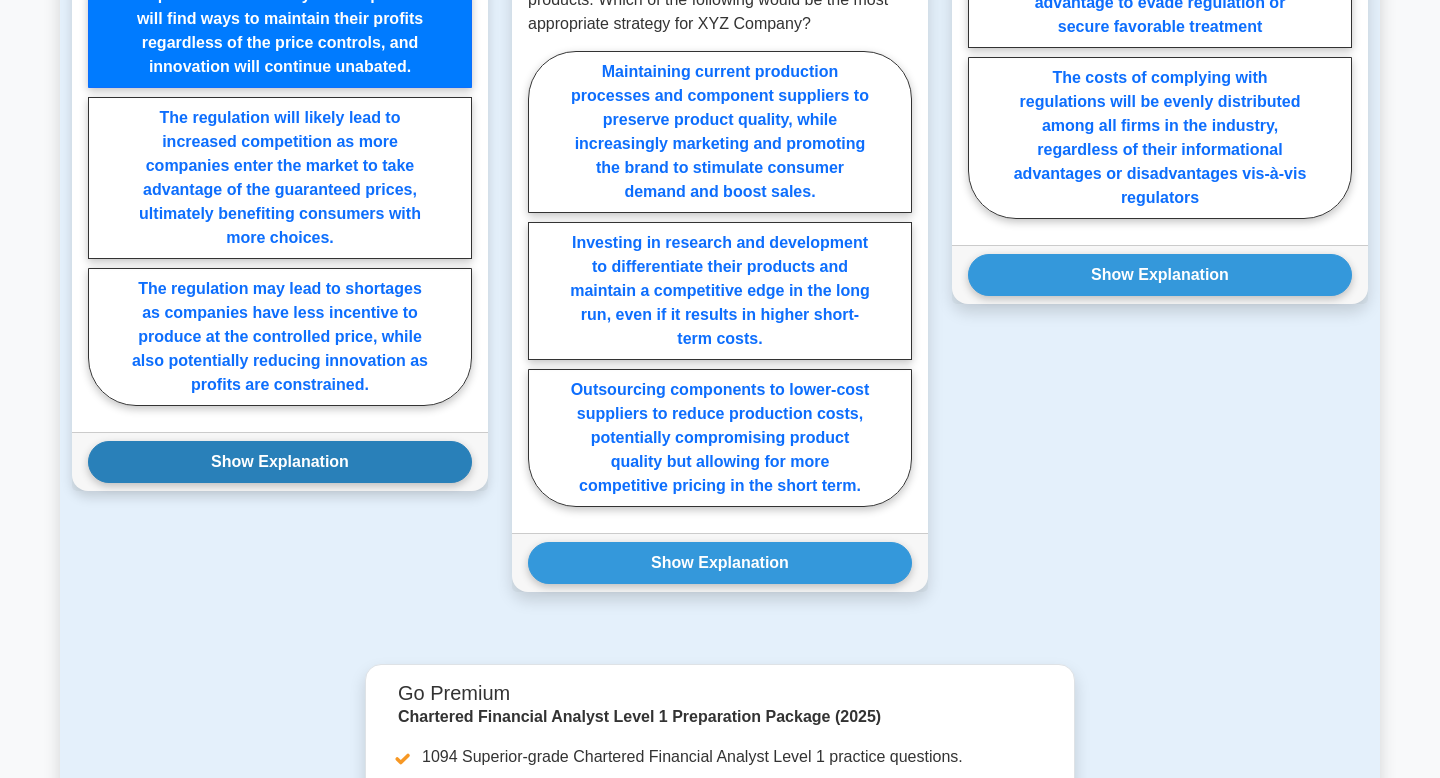 scroll, scrollTop: 1685, scrollLeft: 0, axis: vertical 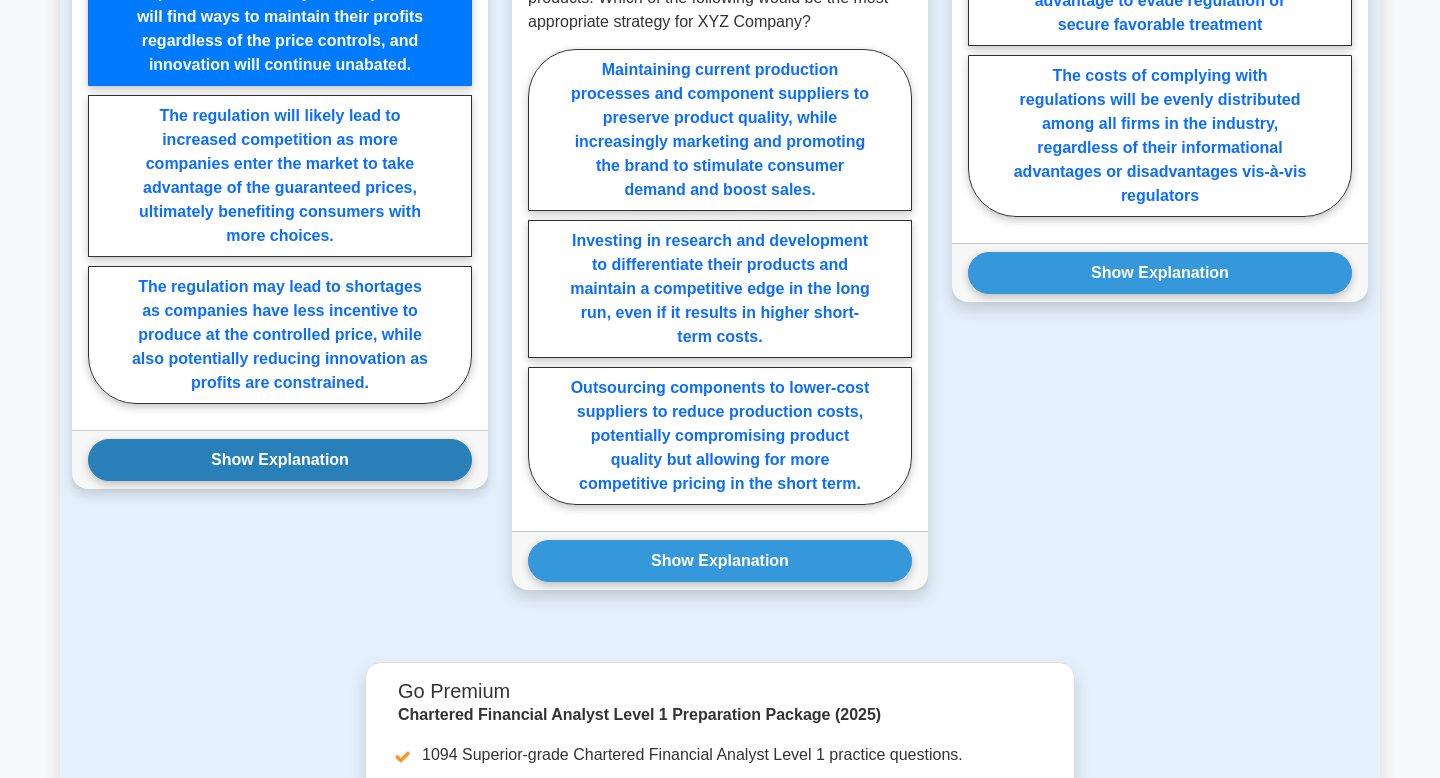 click on "Show Explanation" at bounding box center (280, 460) 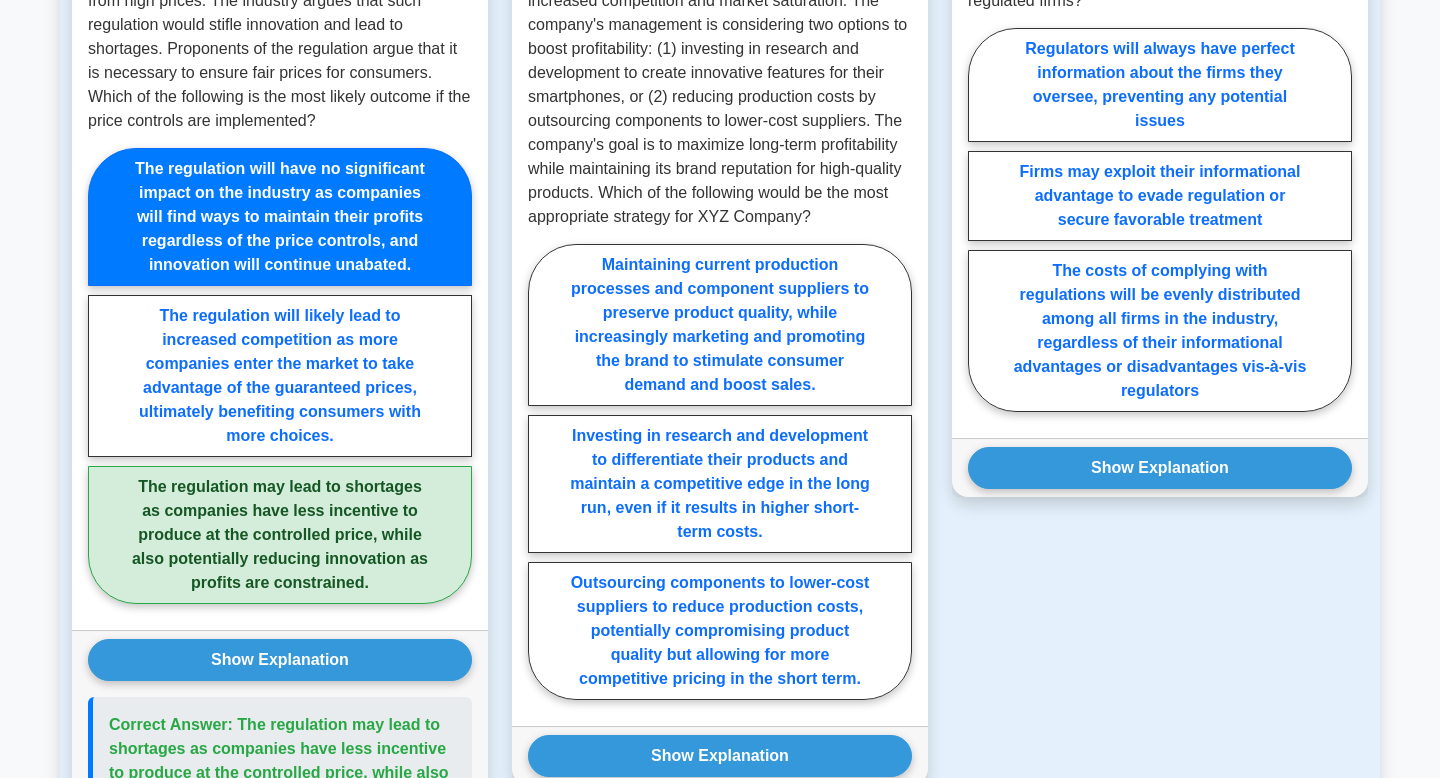 scroll, scrollTop: 1567, scrollLeft: 0, axis: vertical 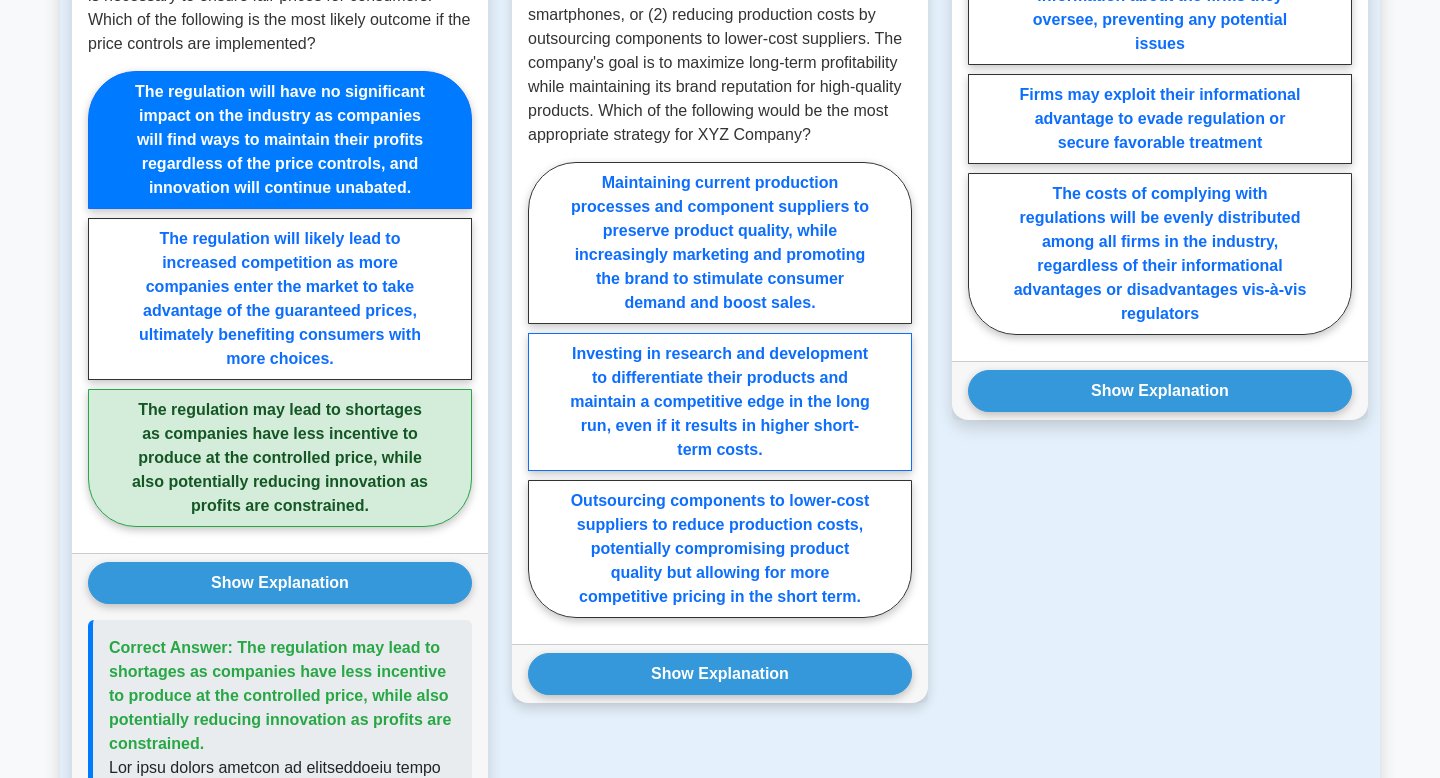 click on "Investing in research and development to differentiate their products and maintain a competitive edge in the long run, even if it results in higher short-term costs." at bounding box center [720, 402] 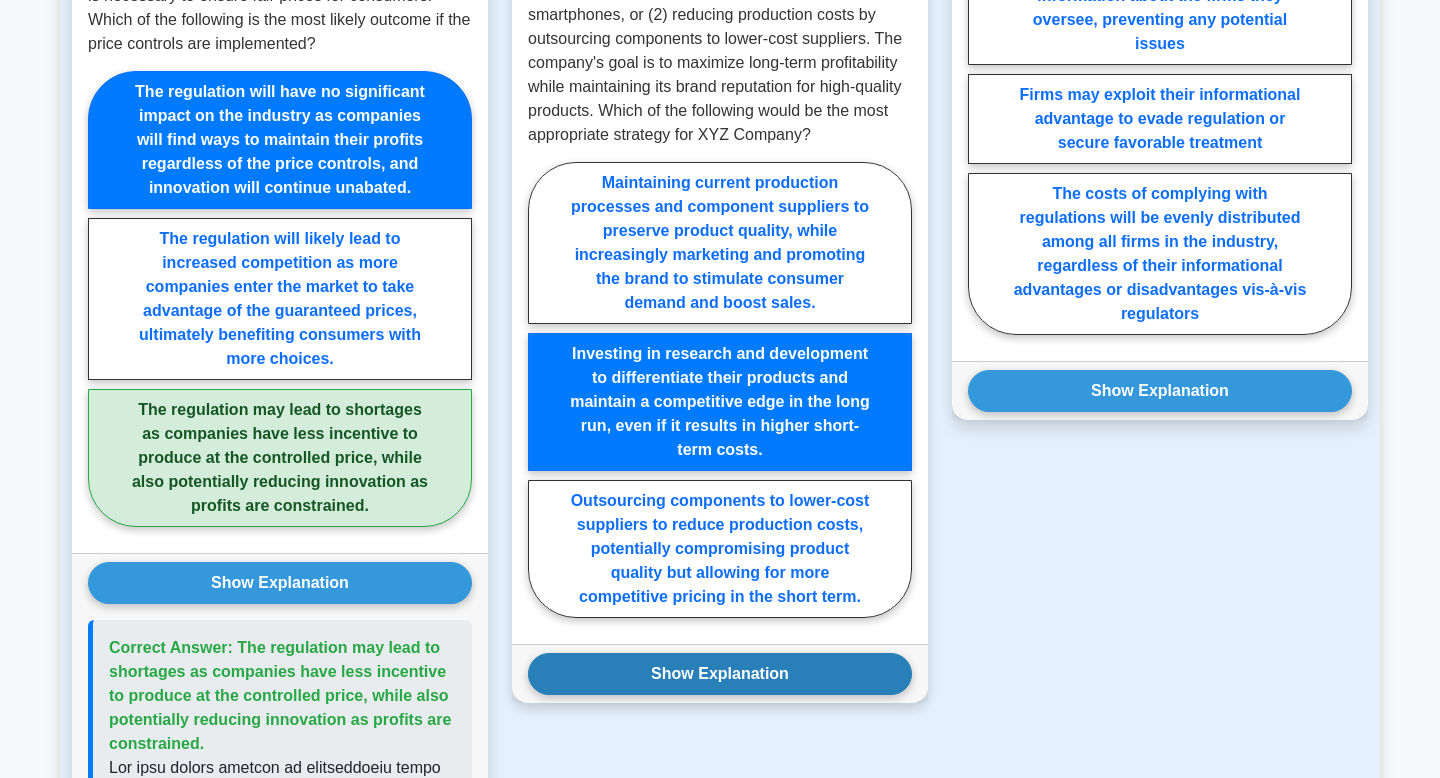 click on "Show Explanation" at bounding box center [720, 674] 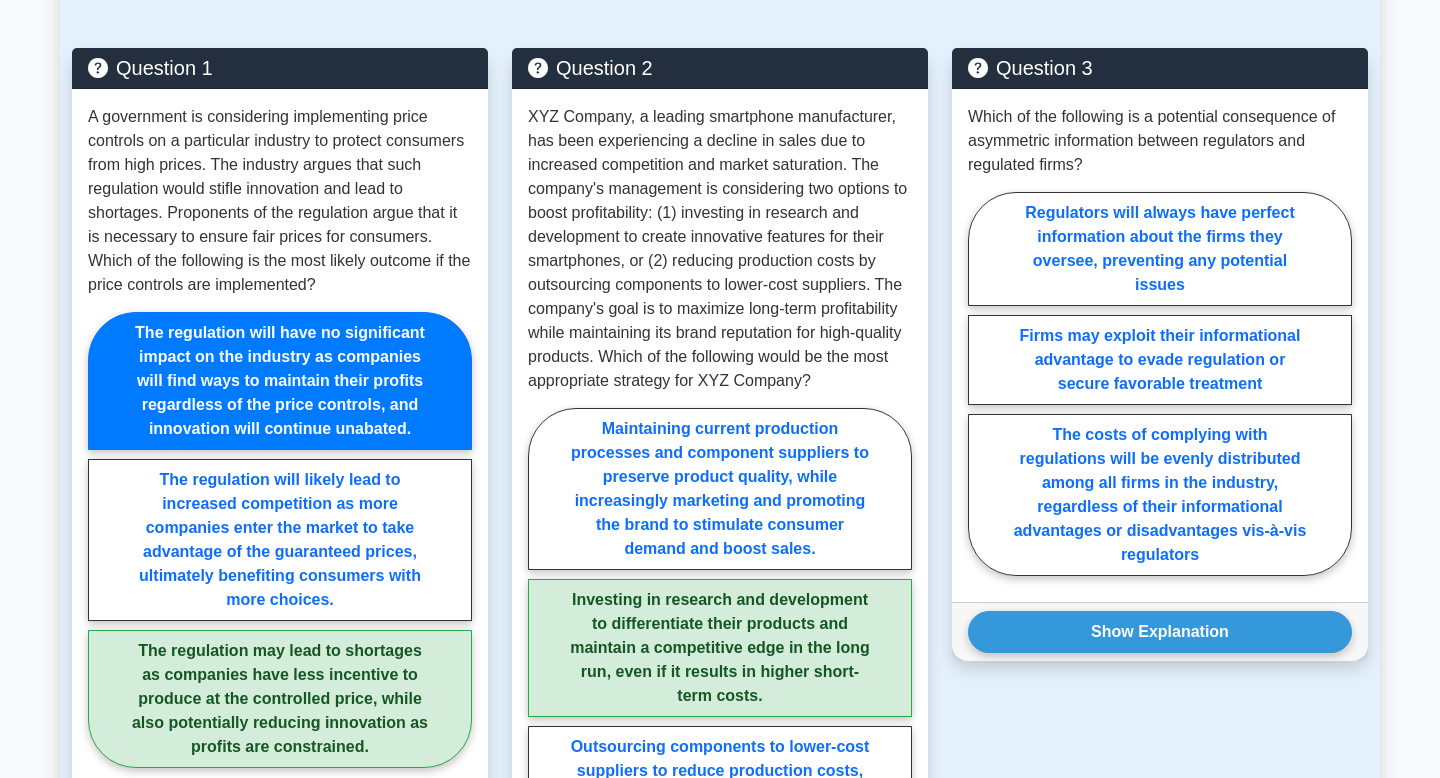 scroll, scrollTop: 1334, scrollLeft: 0, axis: vertical 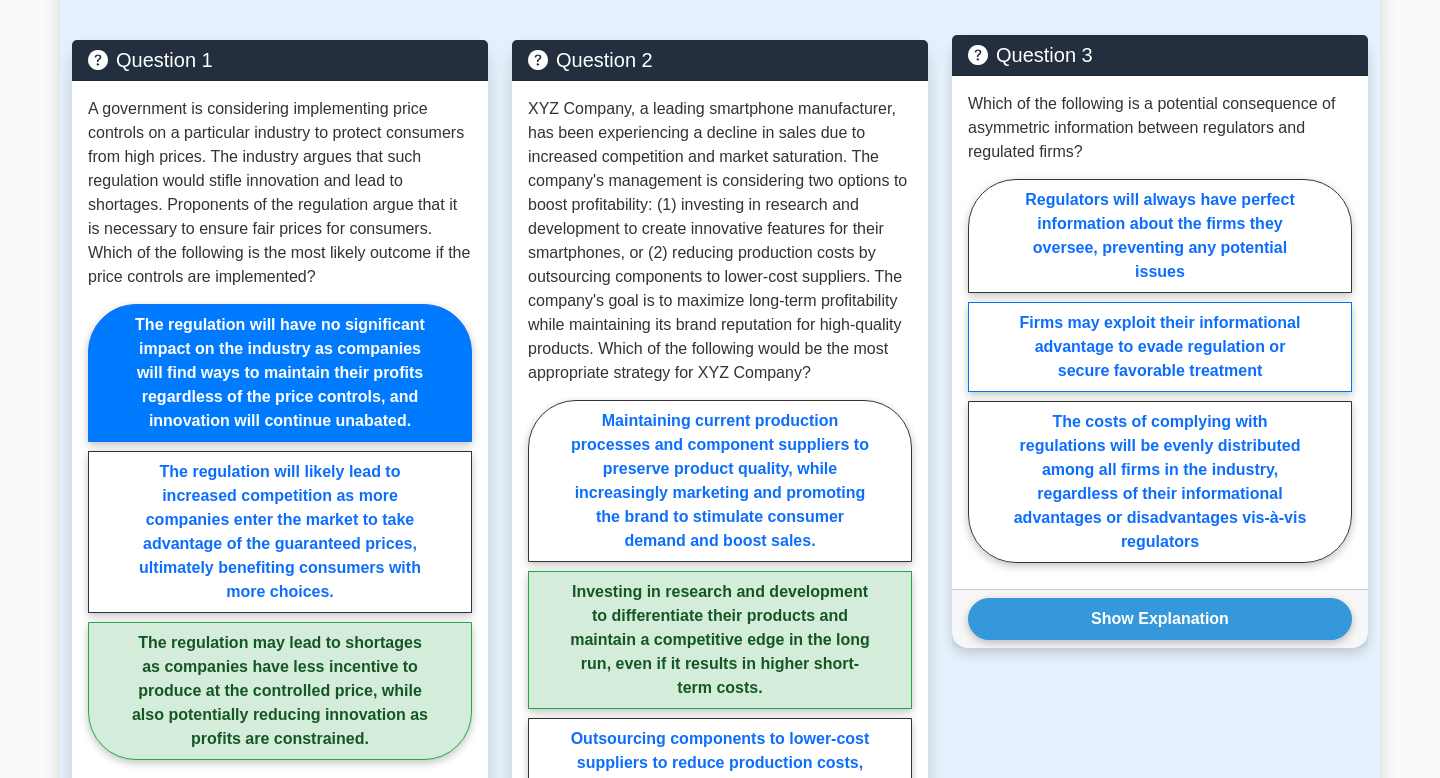 click on "Firms may exploit their informational advantage to evade regulation or secure favorable treatment" at bounding box center (1160, 347) 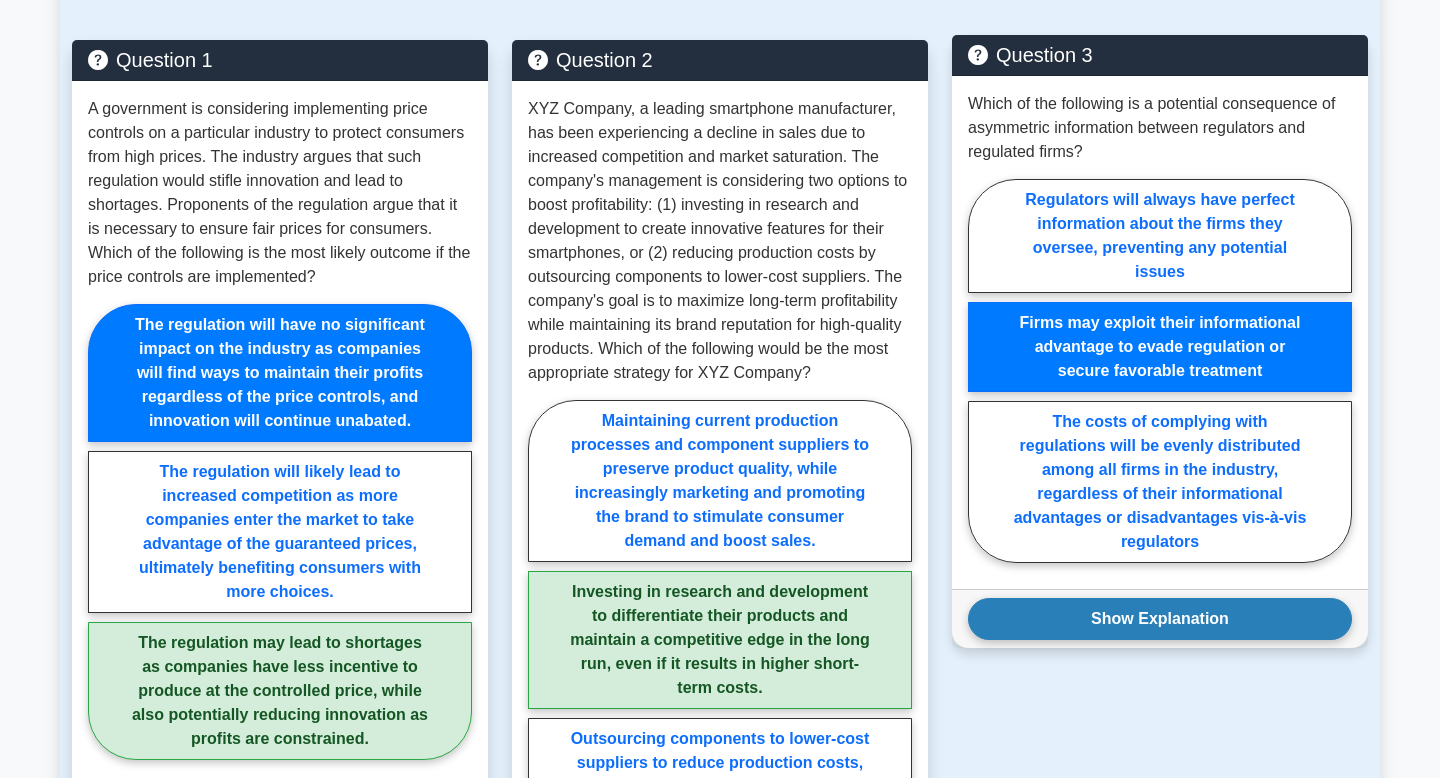 click on "Show Explanation" at bounding box center [1160, 619] 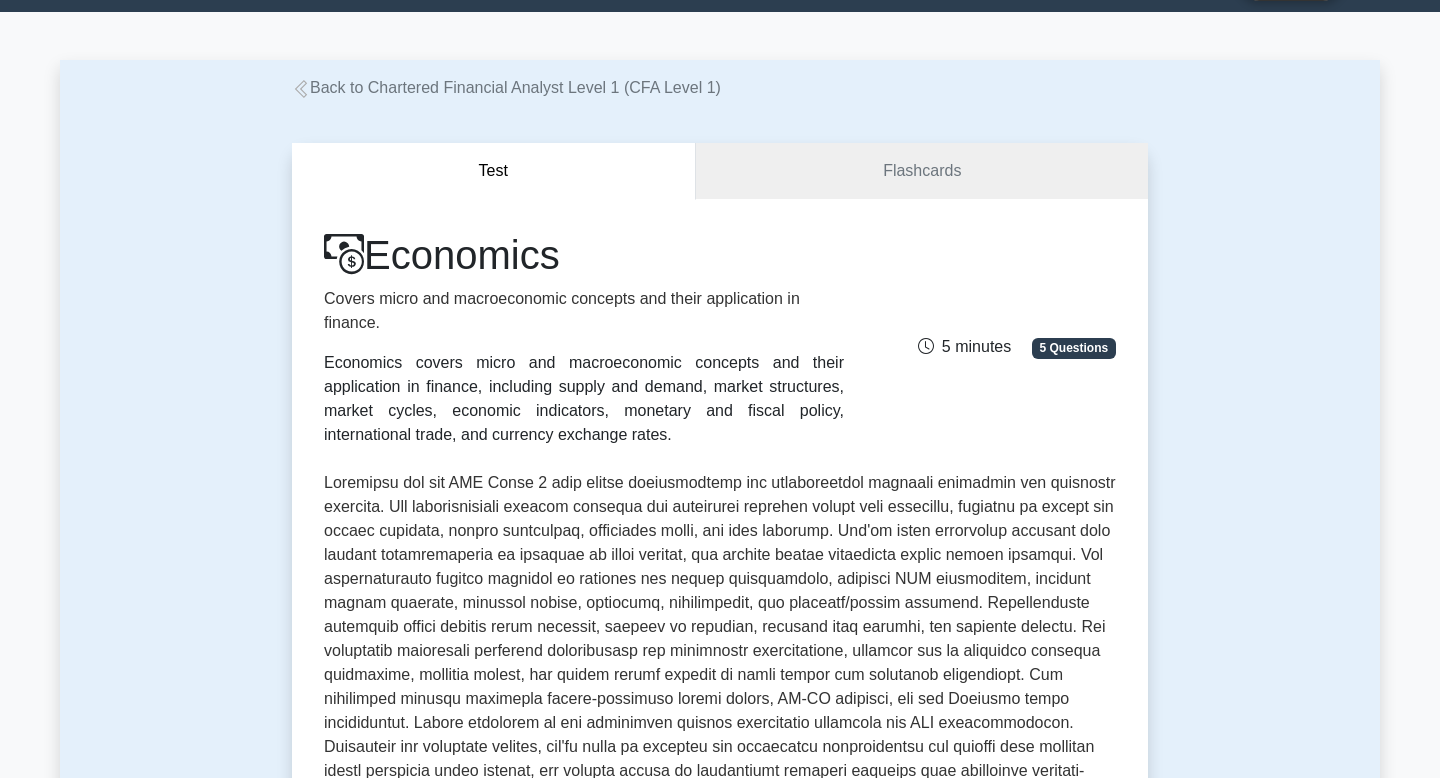 scroll, scrollTop: 51, scrollLeft: 0, axis: vertical 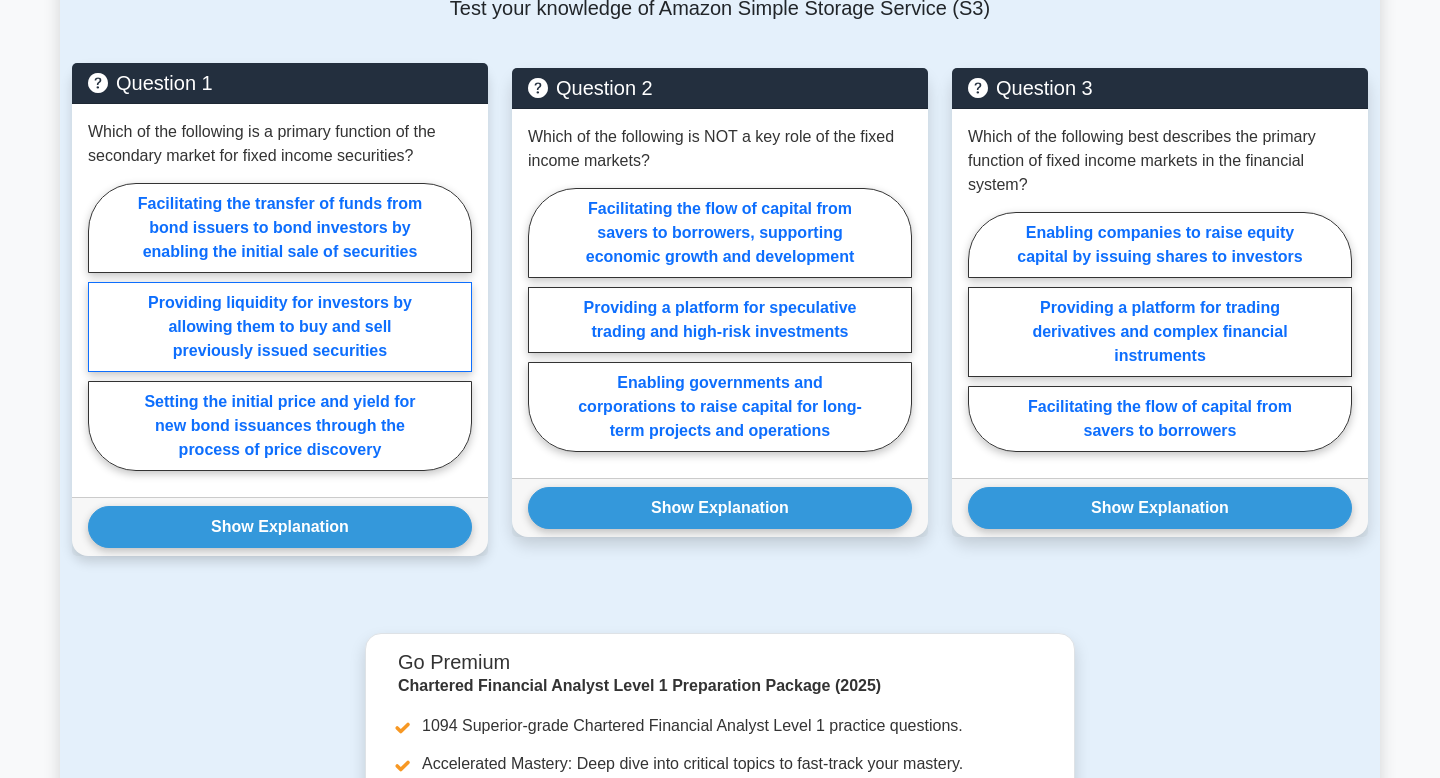 click on "Providing liquidity for investors by allowing them to buy and sell previously issued securities" at bounding box center (280, 327) 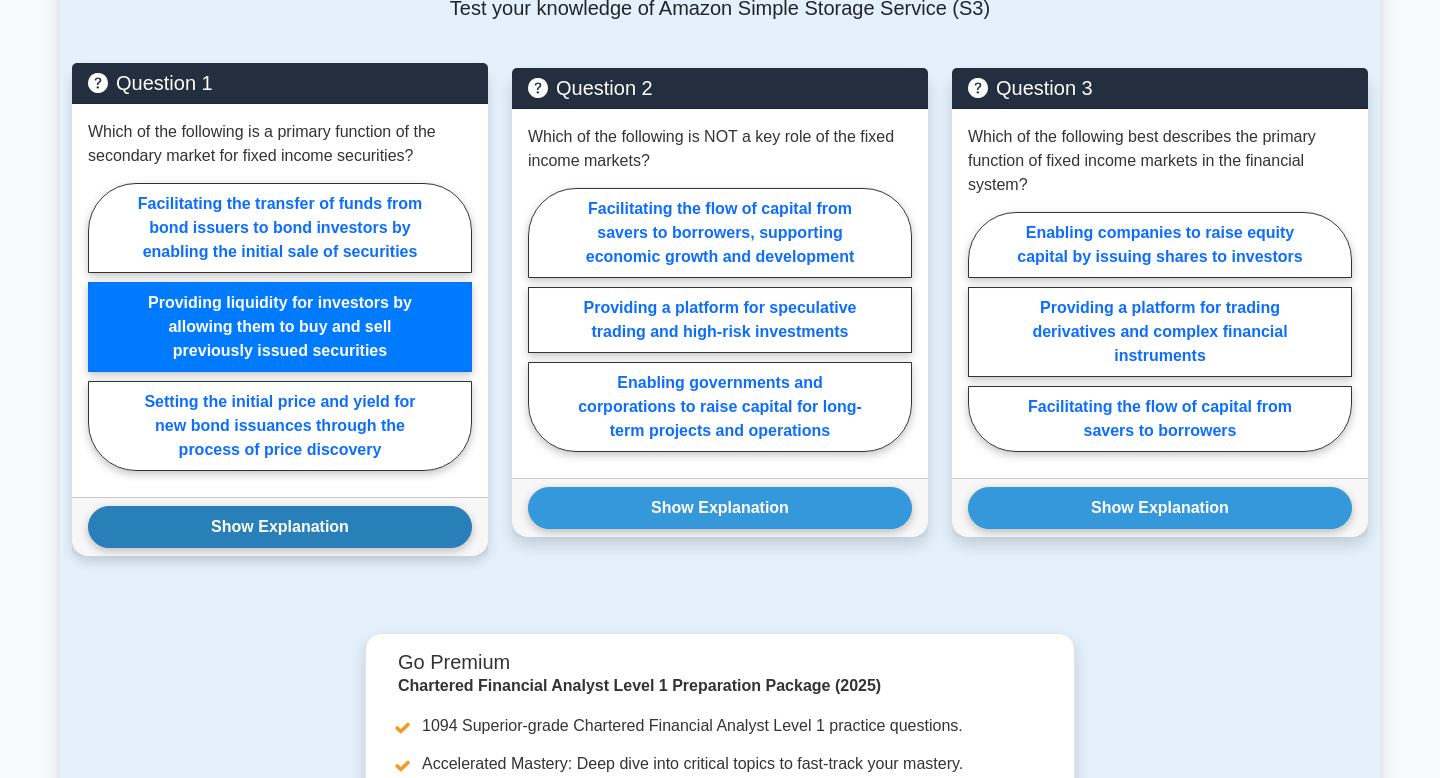 click on "Show Explanation" at bounding box center [280, 527] 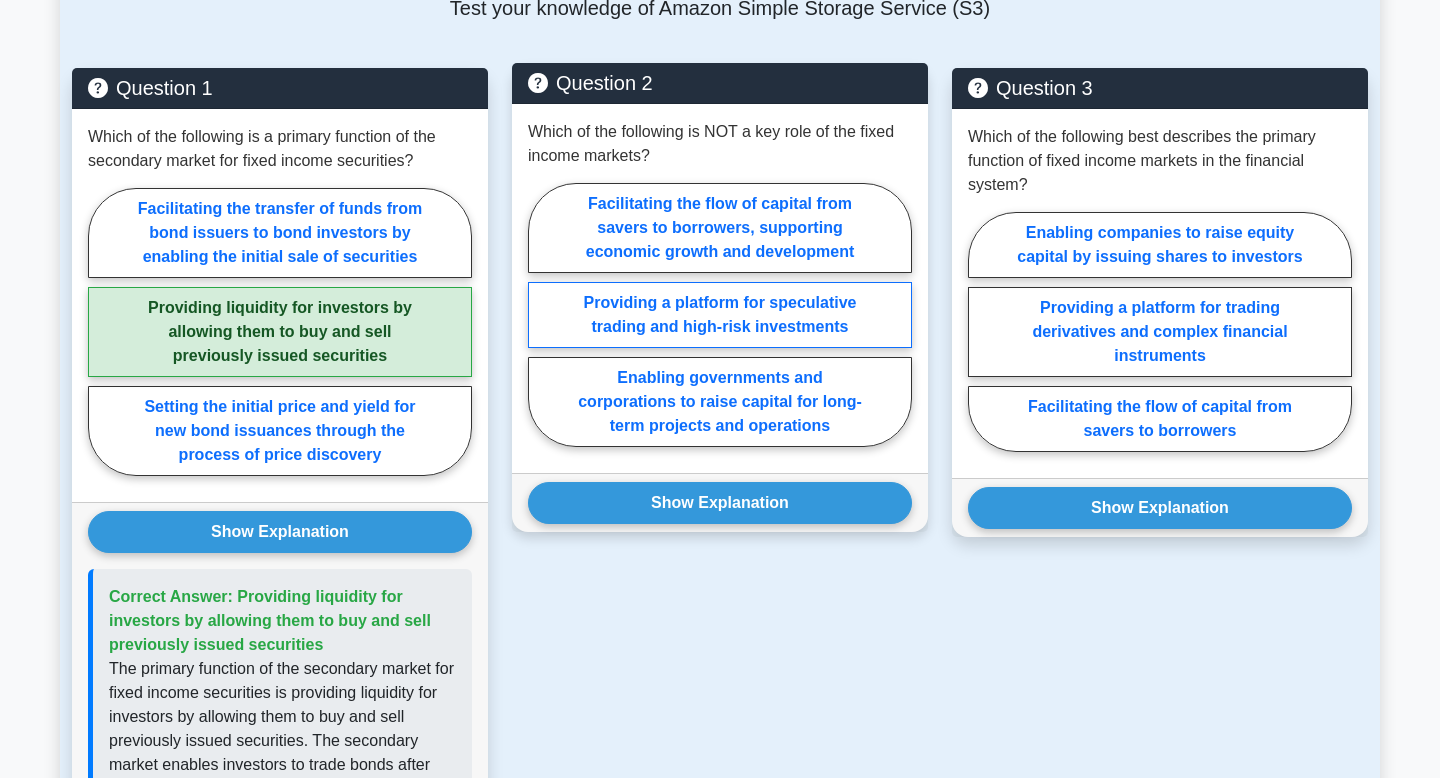 click on "Providing a platform for speculative trading and high-risk investments" at bounding box center [720, 315] 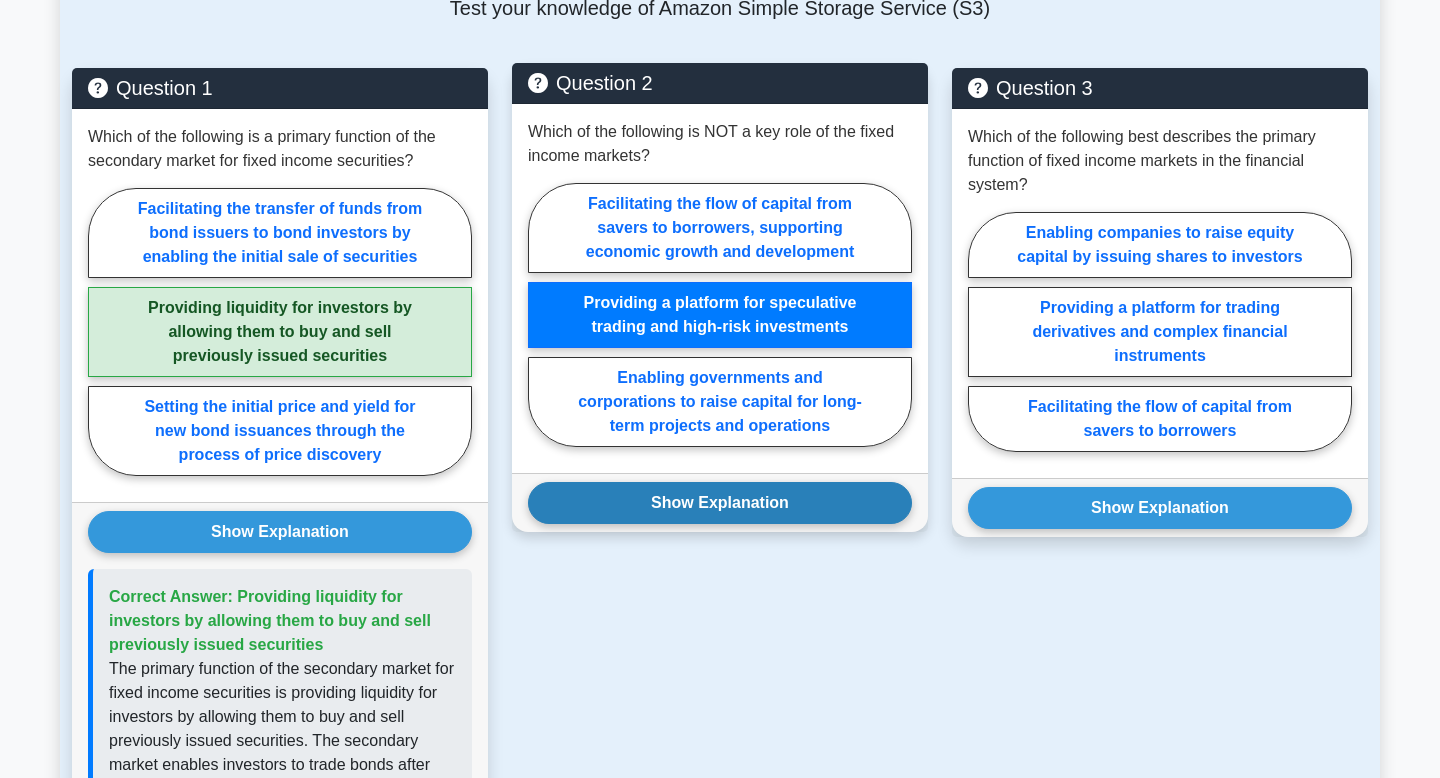 click on "Show Explanation" at bounding box center [720, 503] 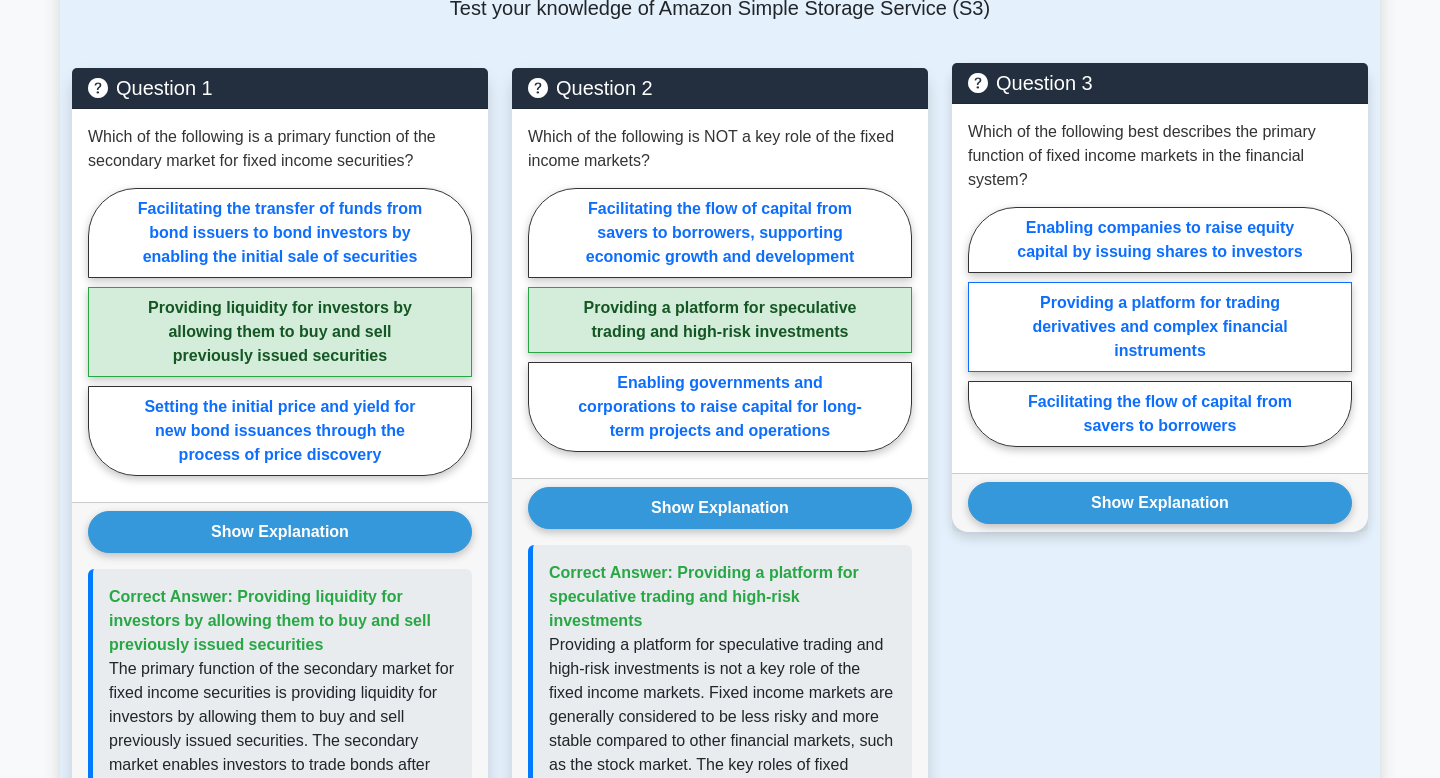 click on "Providing a platform for trading derivatives and complex financial instruments" at bounding box center [1160, 327] 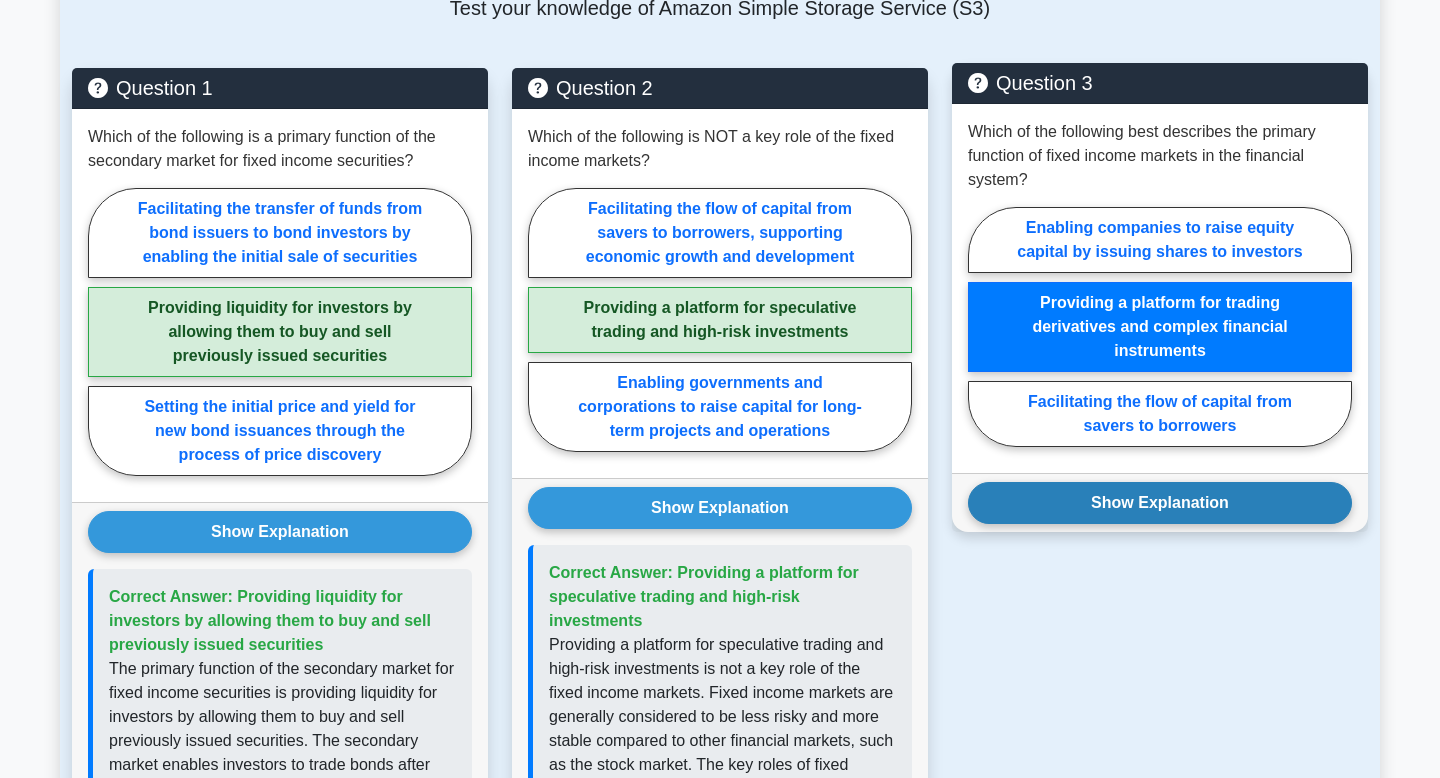 click on "Show Explanation" at bounding box center [1160, 503] 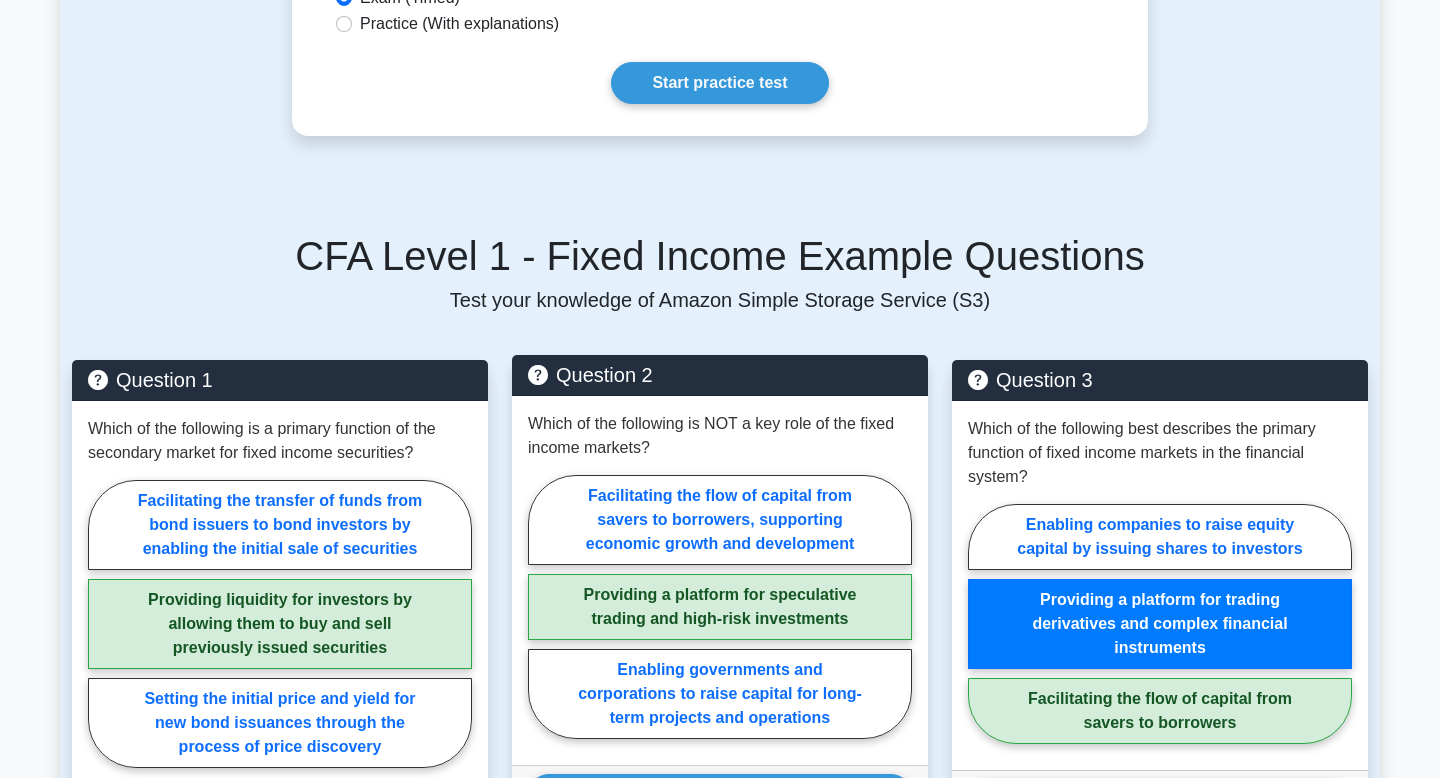 scroll, scrollTop: 525, scrollLeft: 0, axis: vertical 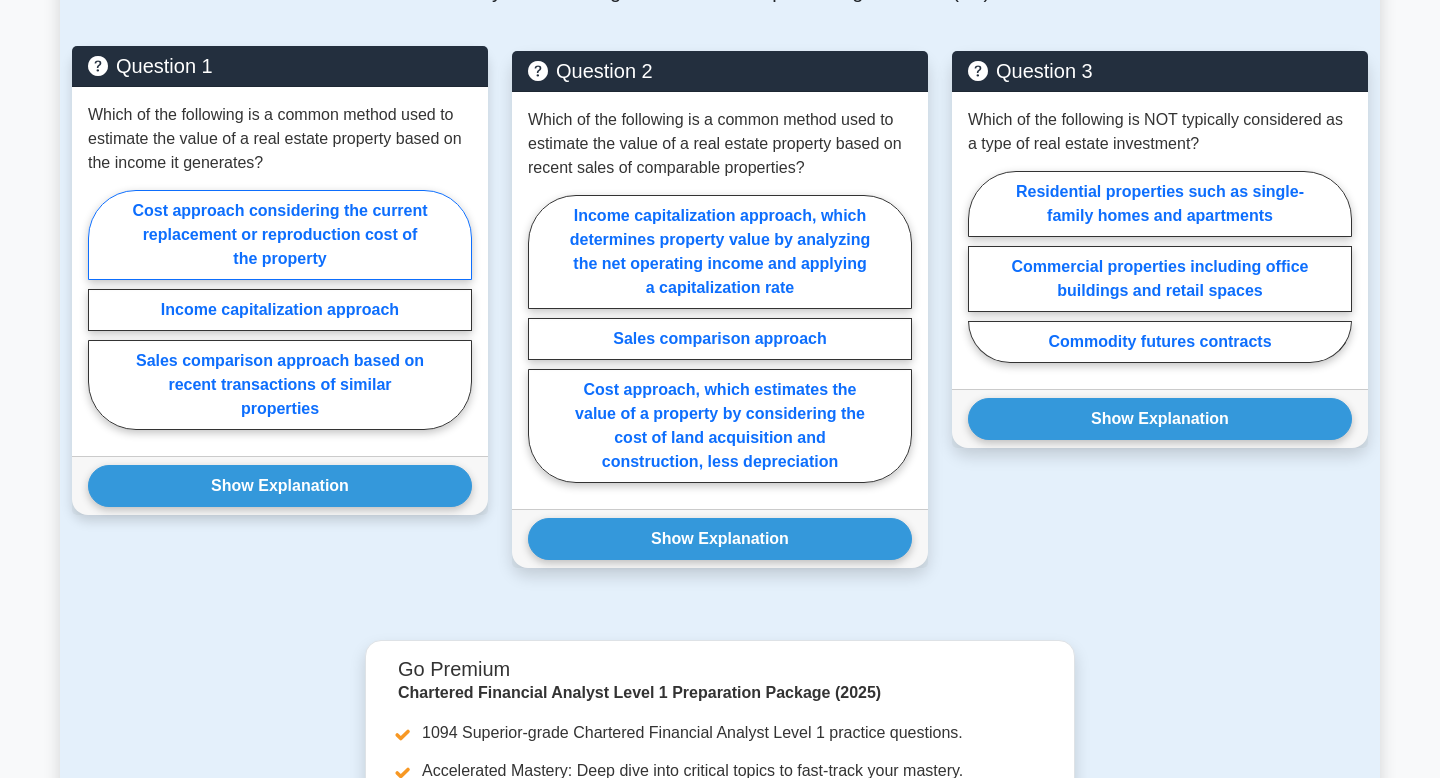 click on "Cost approach considering the current replacement or reproduction cost of the property" at bounding box center [280, 235] 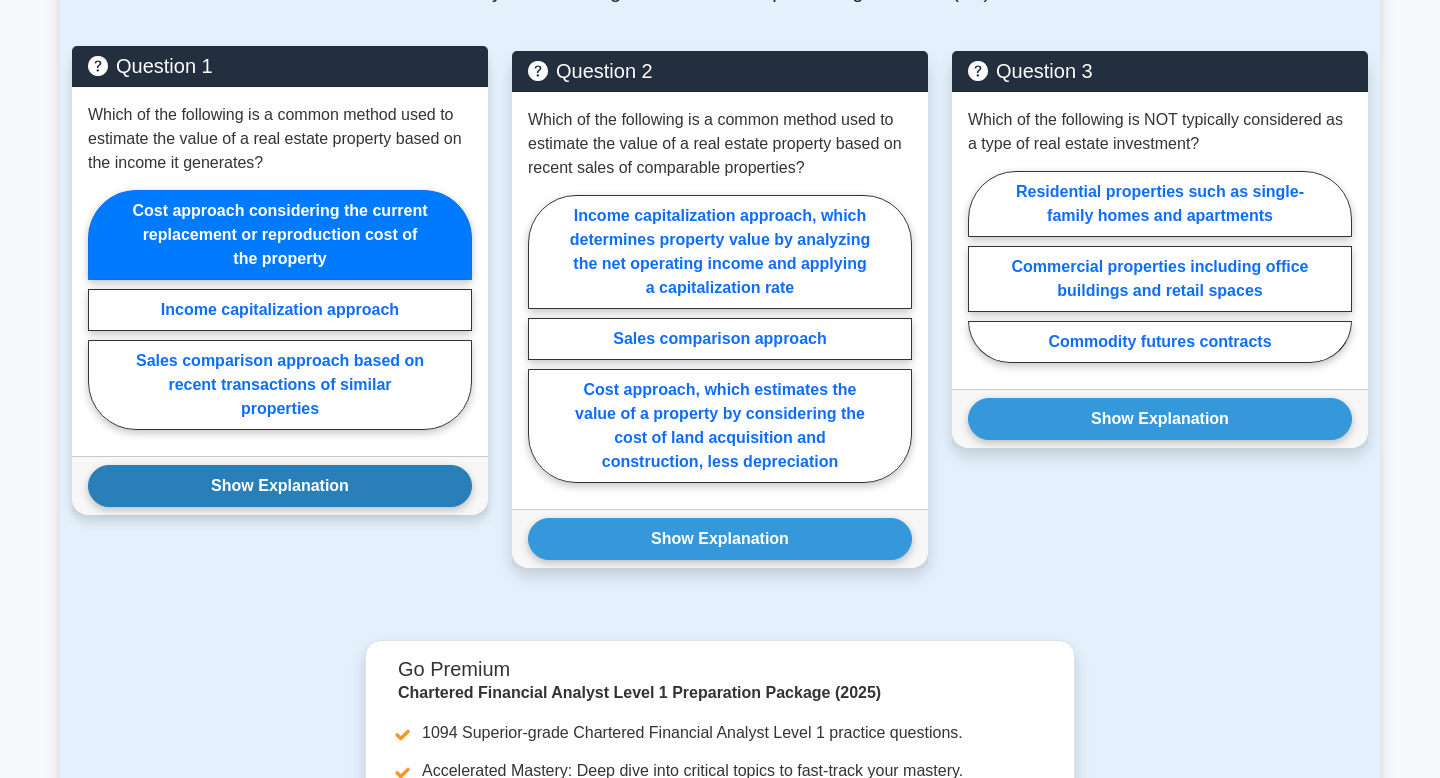 click on "Show Explanation" at bounding box center [280, 486] 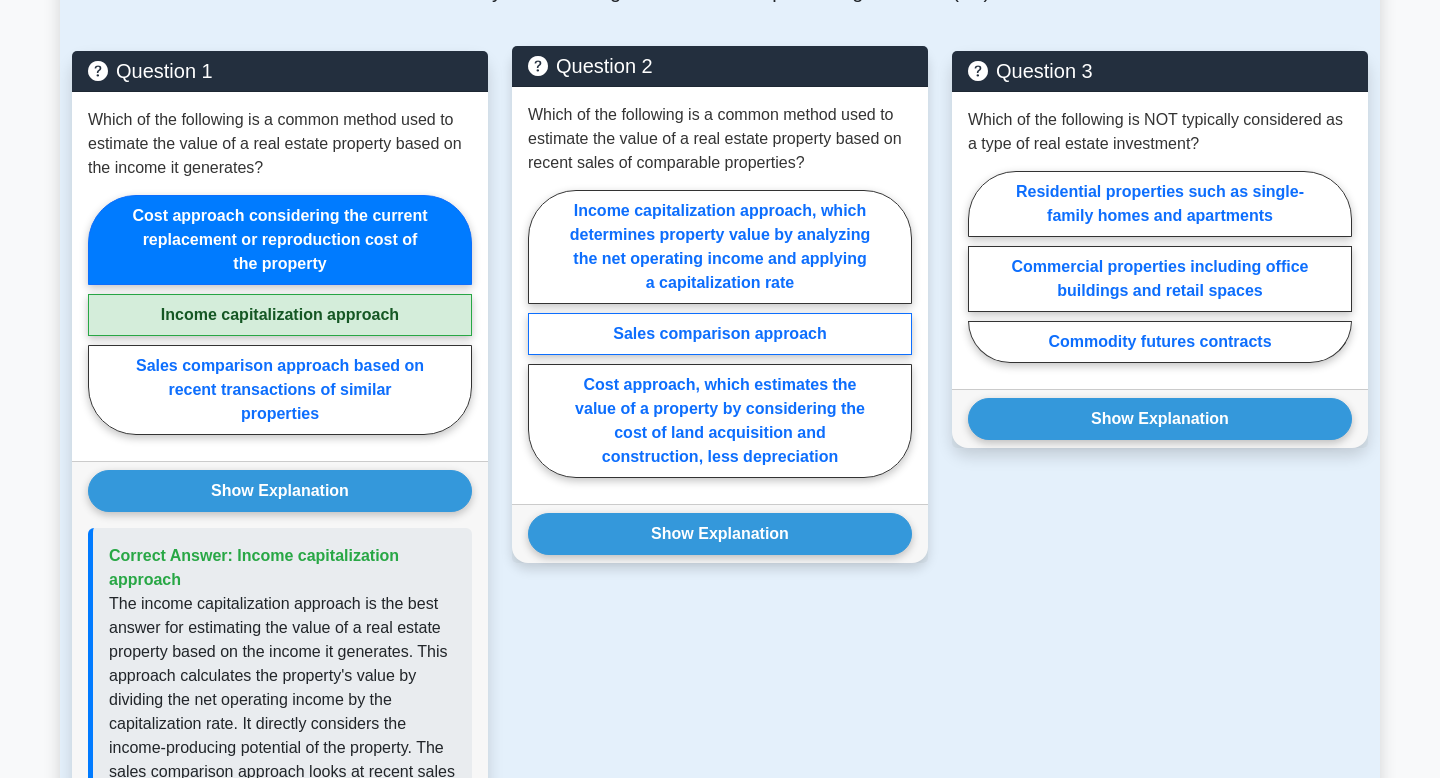 click on "Sales comparison approach" at bounding box center (720, 334) 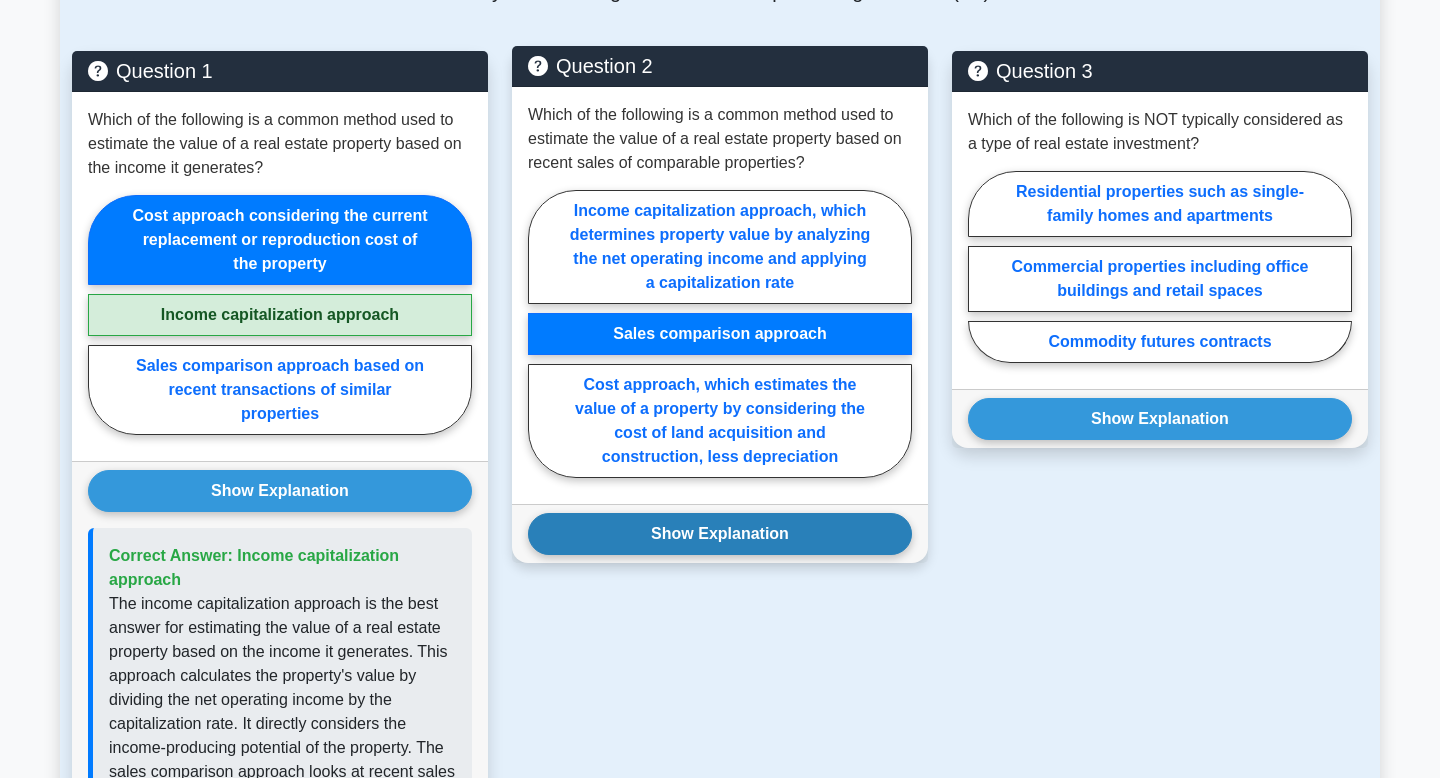 click on "Show Explanation" at bounding box center [720, 534] 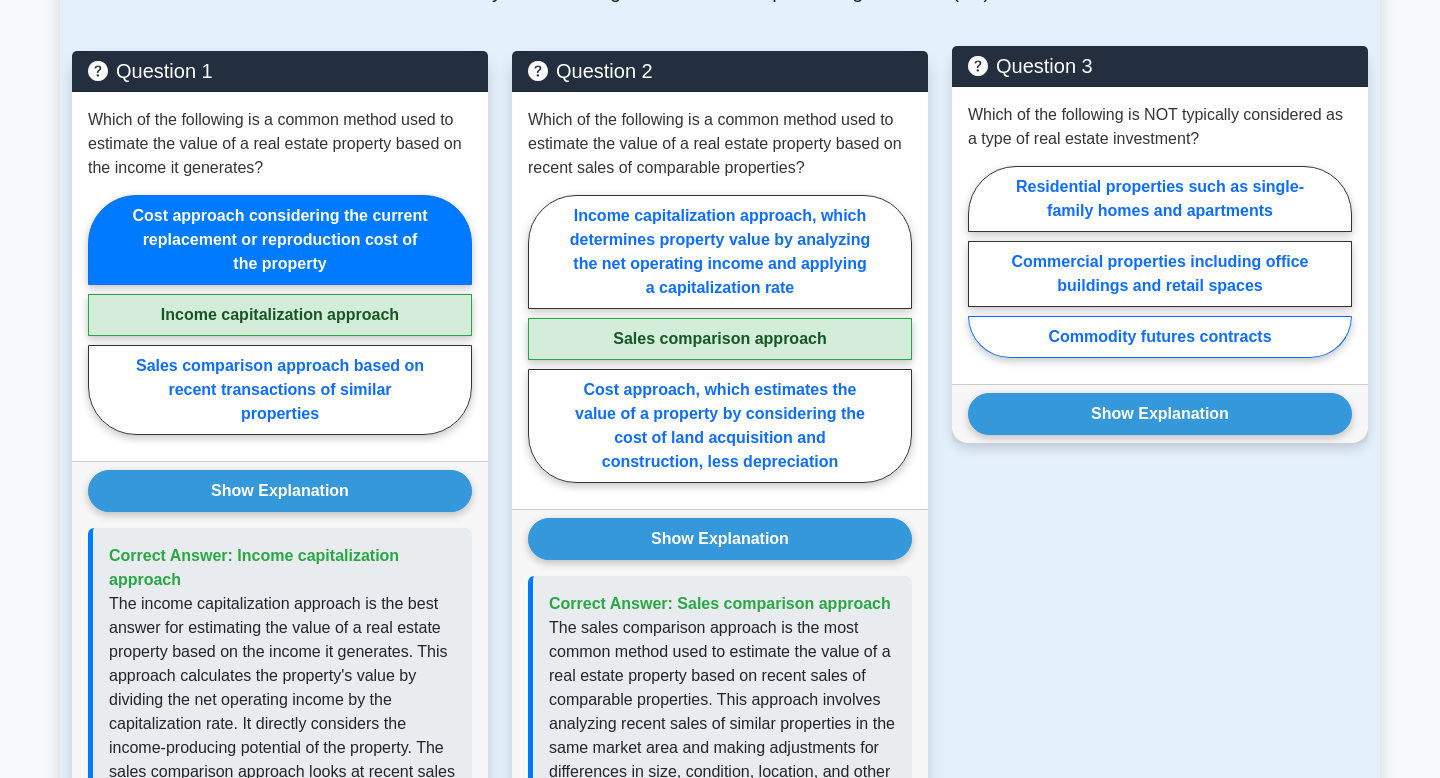 click on "Commodity futures contracts" at bounding box center [1160, 337] 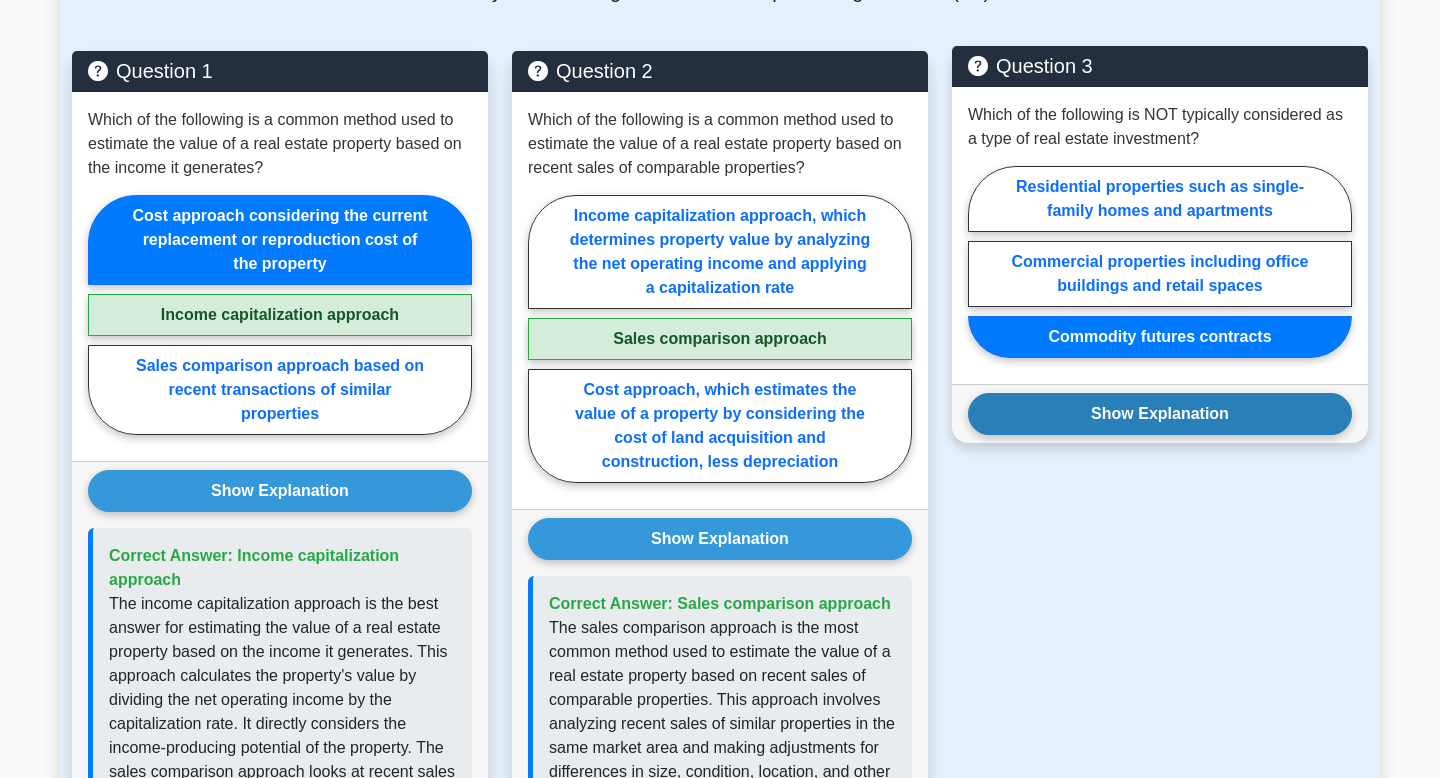 click on "Show Explanation" at bounding box center [1160, 414] 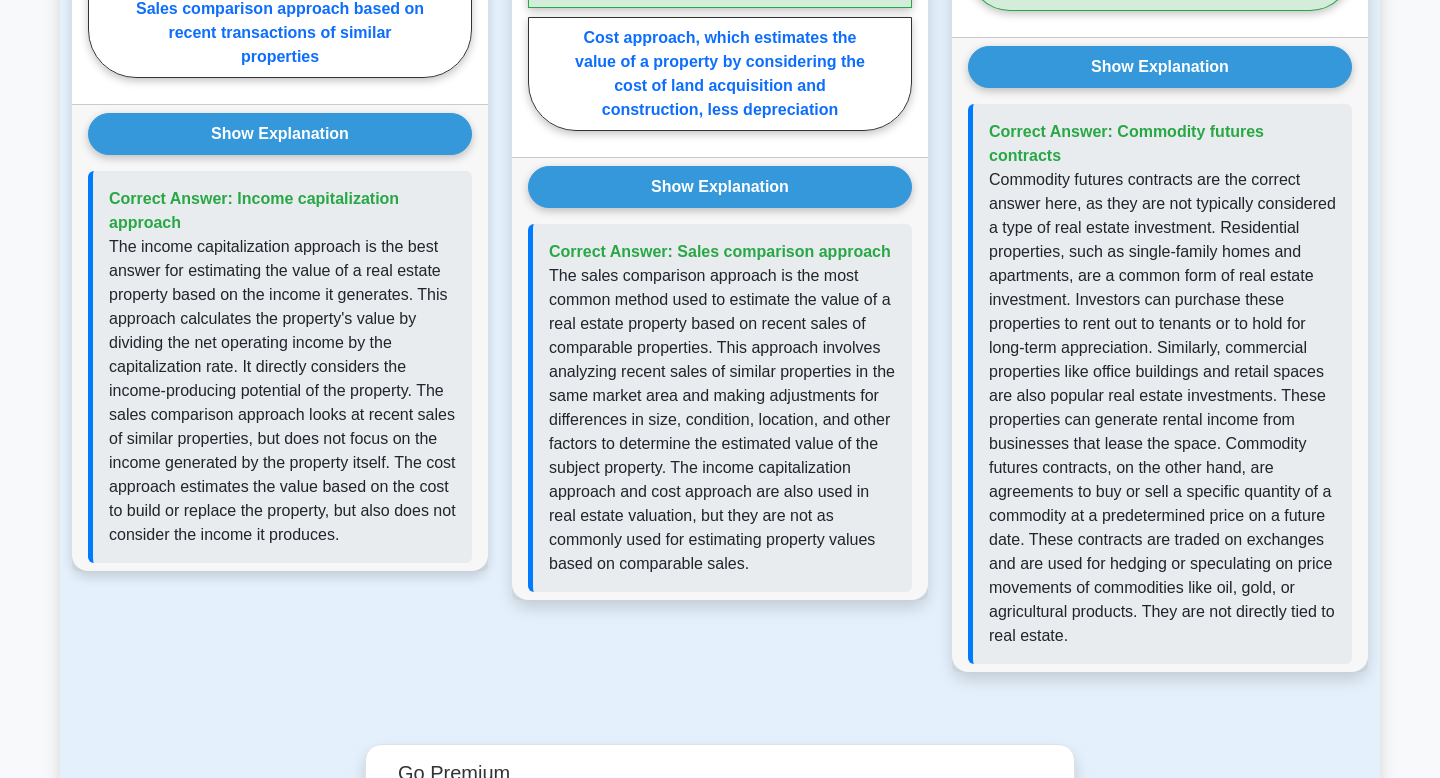 scroll, scrollTop: 1764, scrollLeft: 0, axis: vertical 